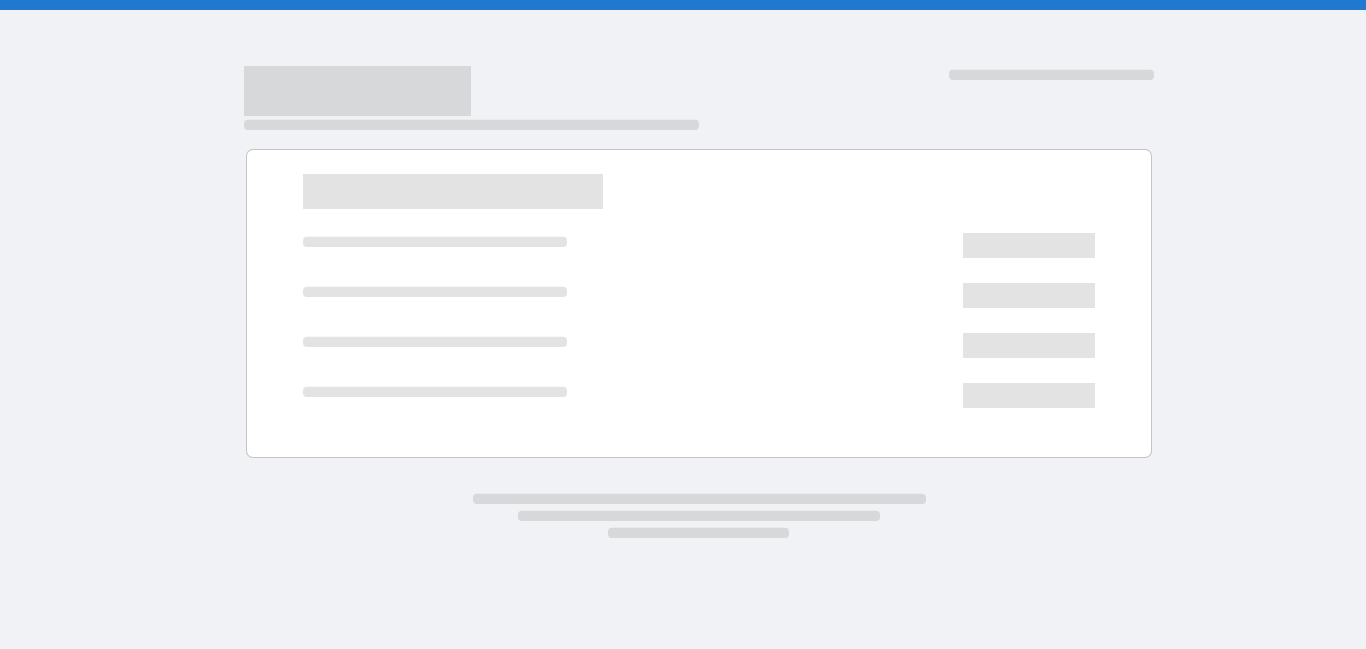 scroll, scrollTop: 0, scrollLeft: 0, axis: both 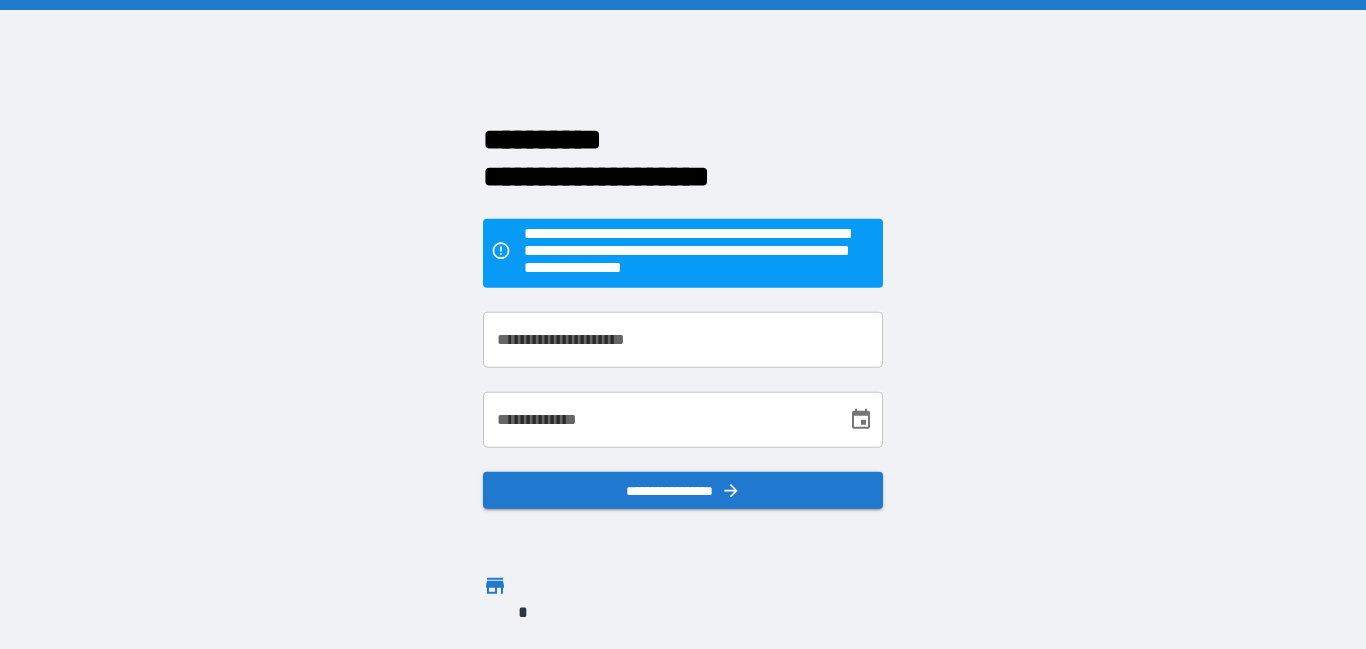 click on "**********" at bounding box center [683, 339] 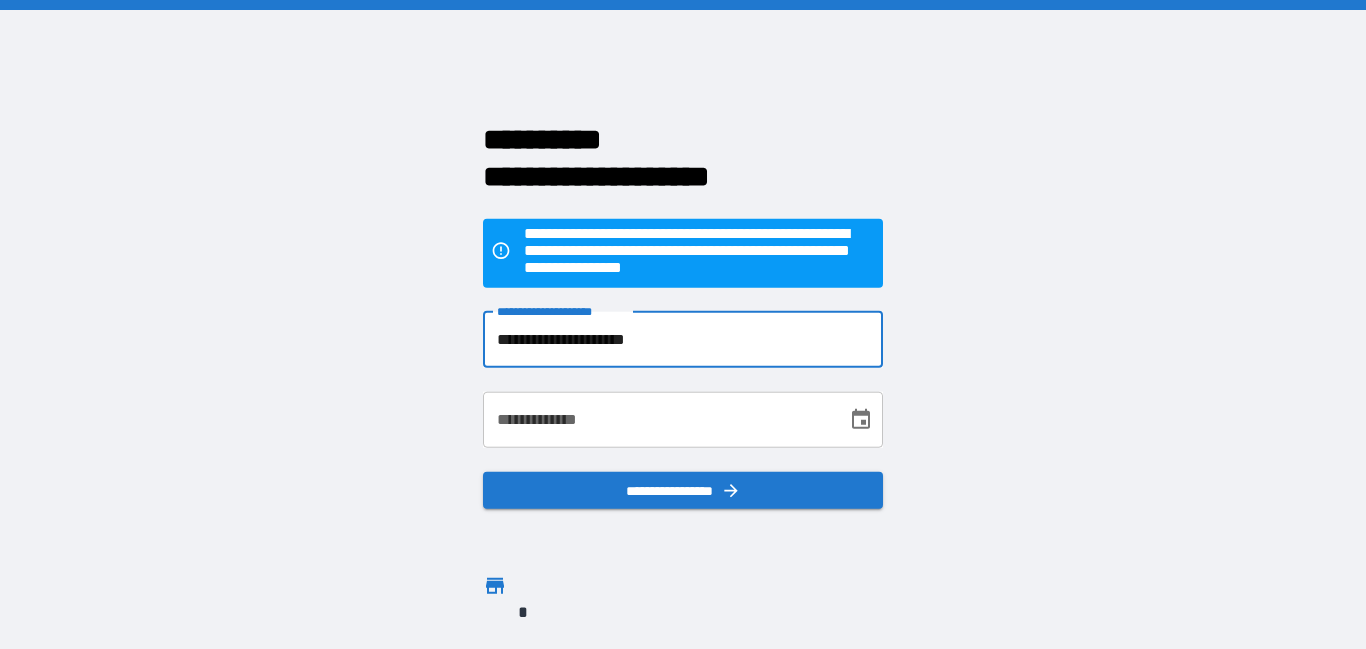 type on "**********" 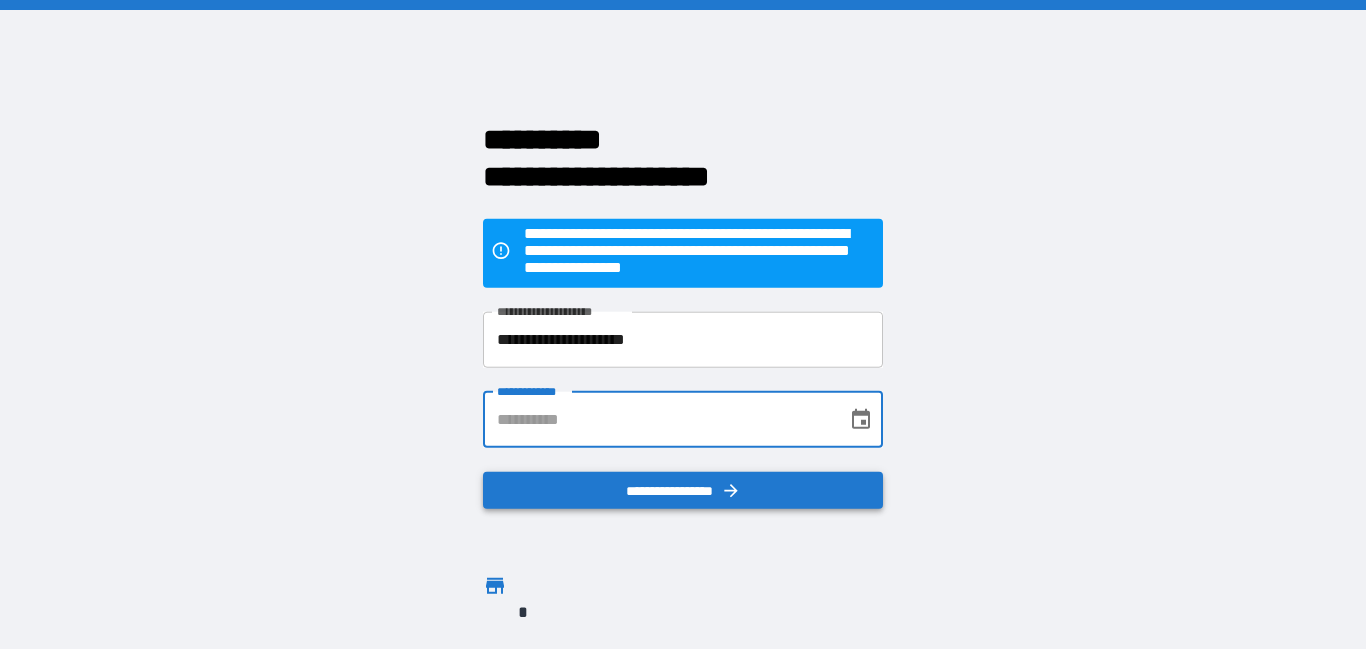 click on "**********" at bounding box center [683, 490] 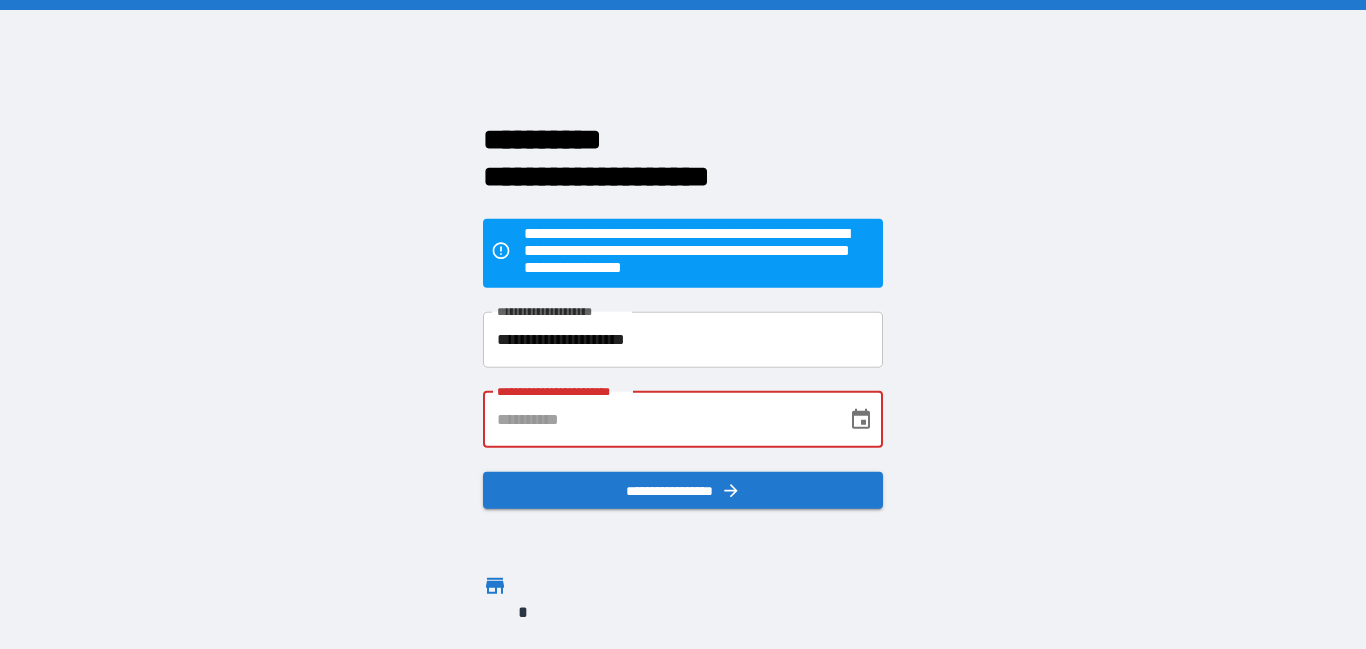 click on "**********" at bounding box center [658, 419] 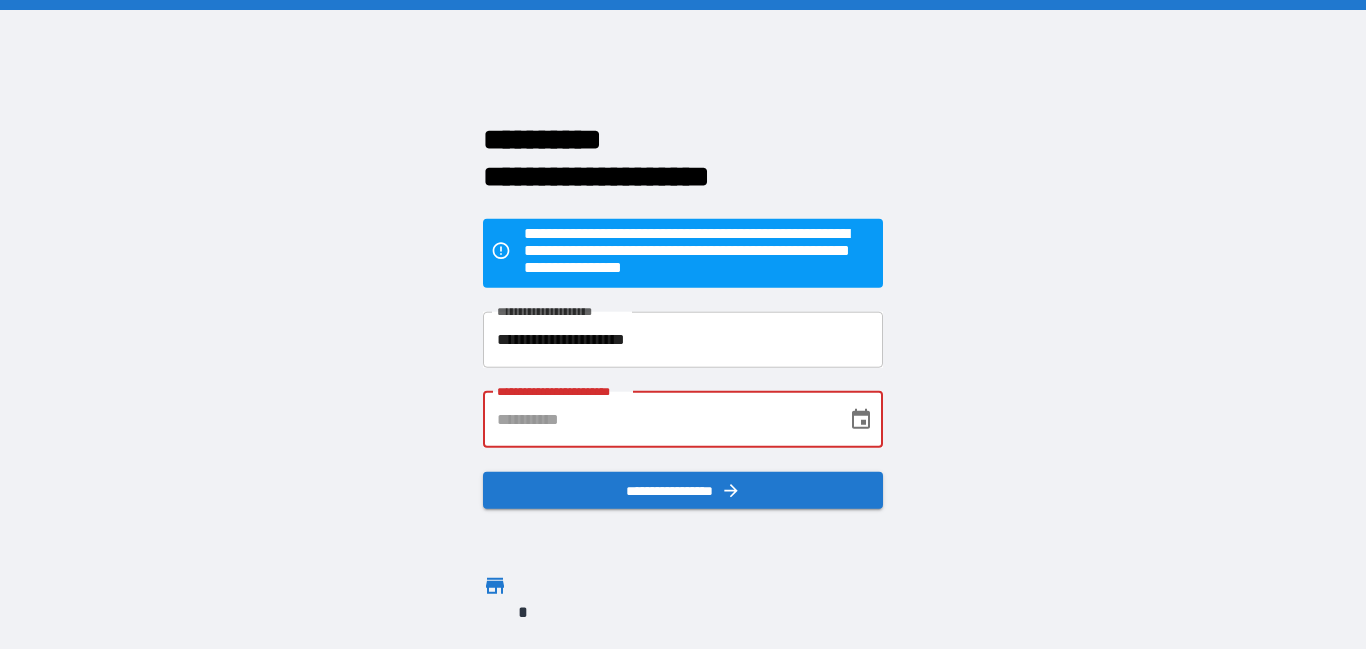 type on "**********" 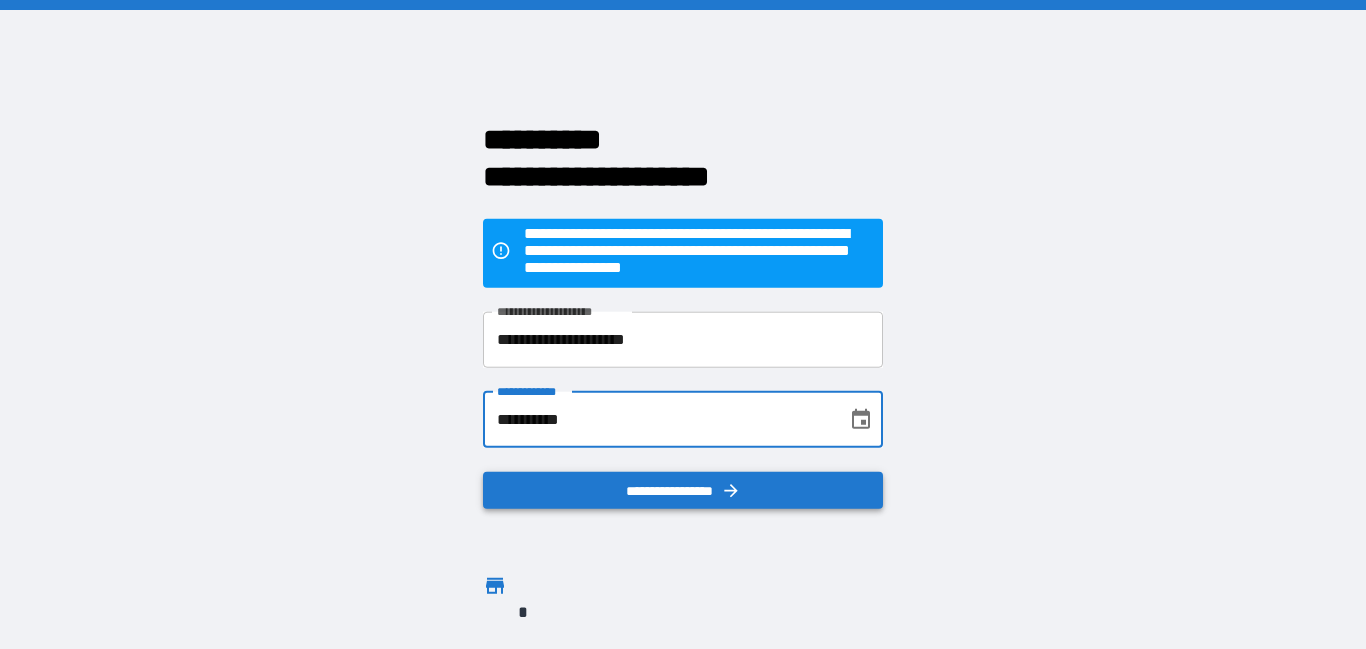 click on "**********" at bounding box center [683, 490] 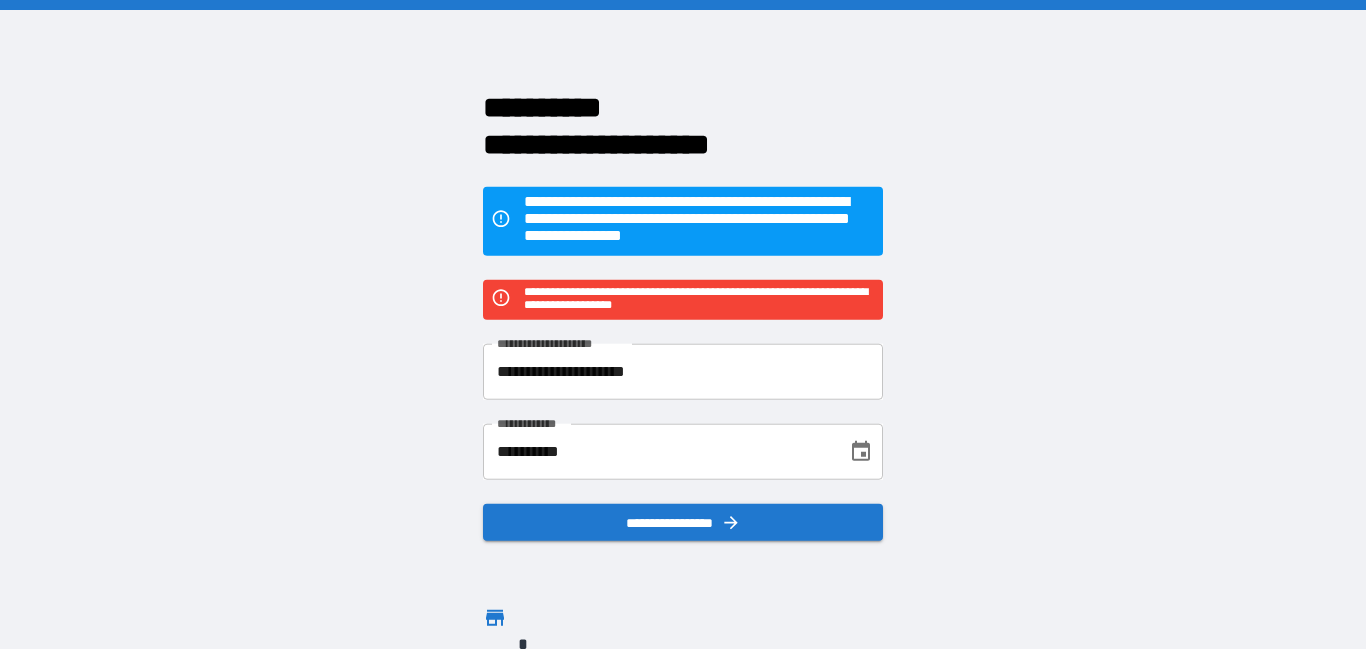 click on "**********" at bounding box center (671, 439) 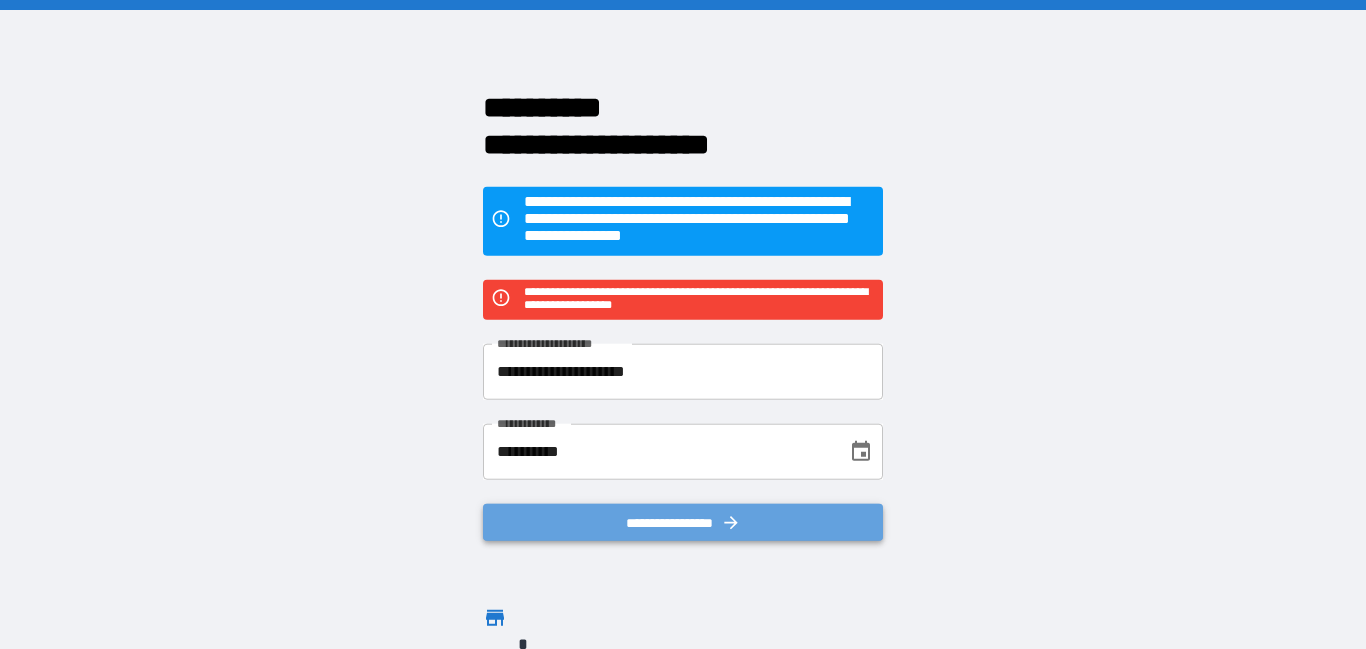 click on "**********" at bounding box center [683, 522] 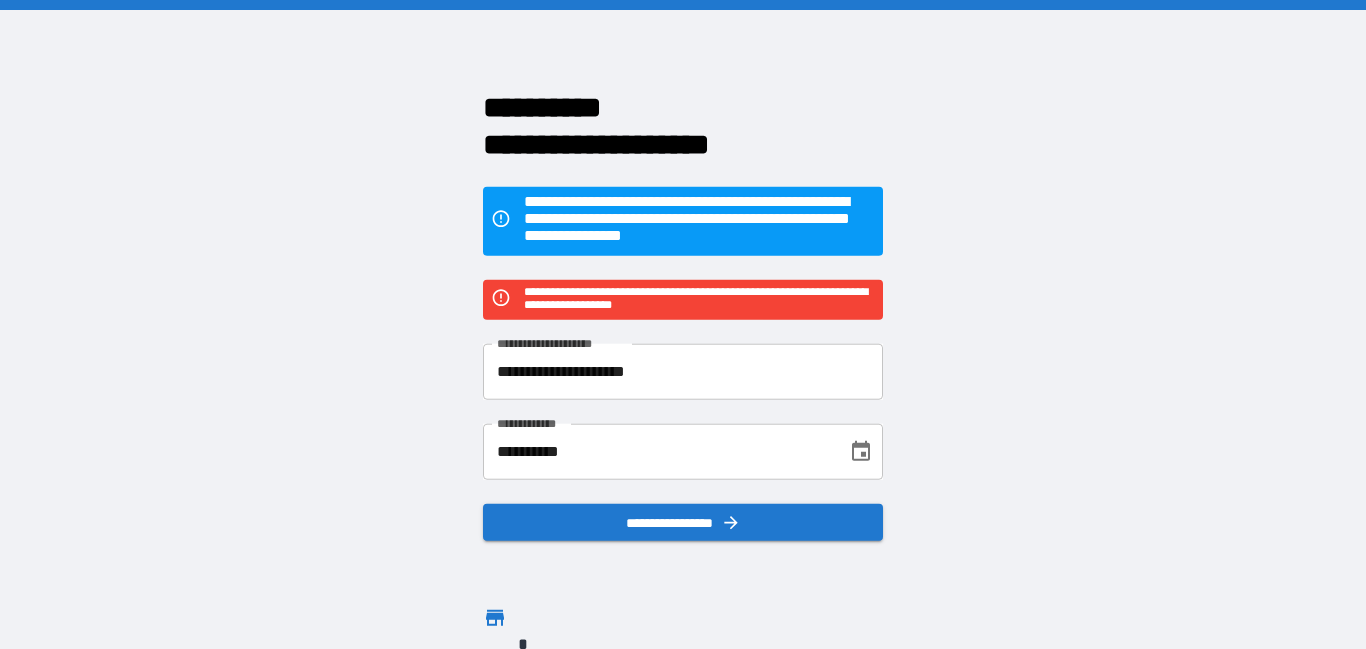 click 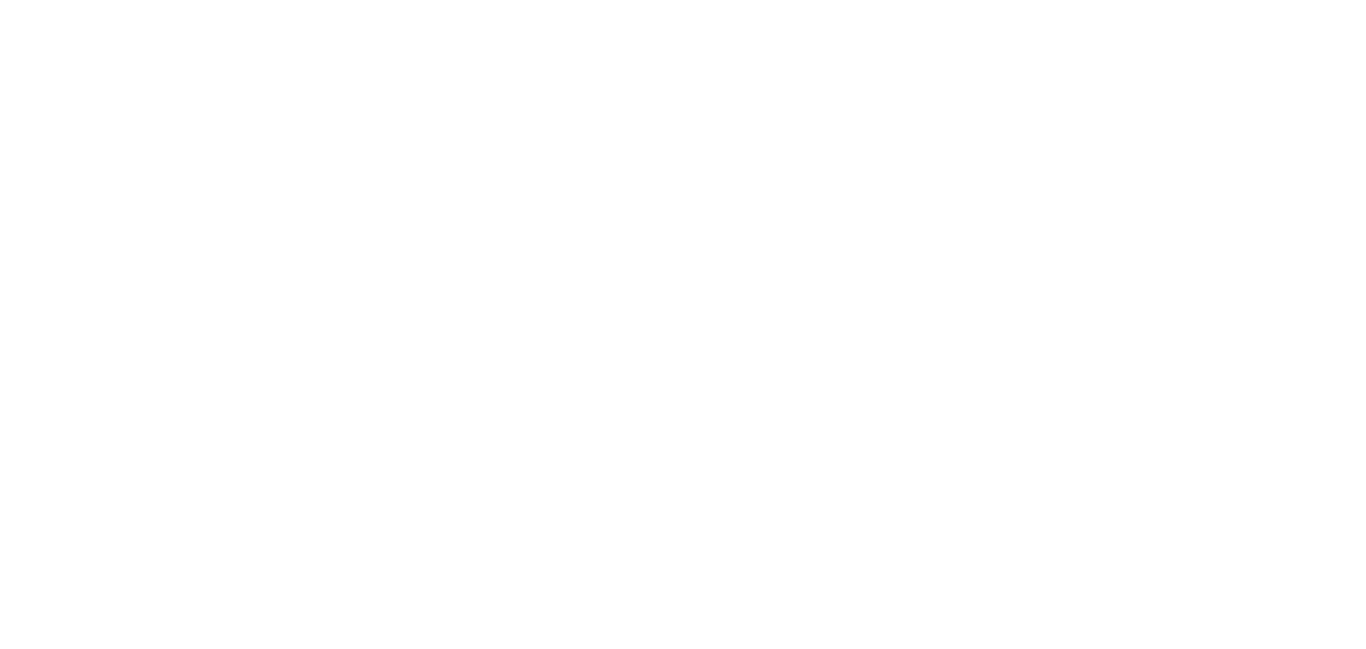 scroll, scrollTop: 0, scrollLeft: 0, axis: both 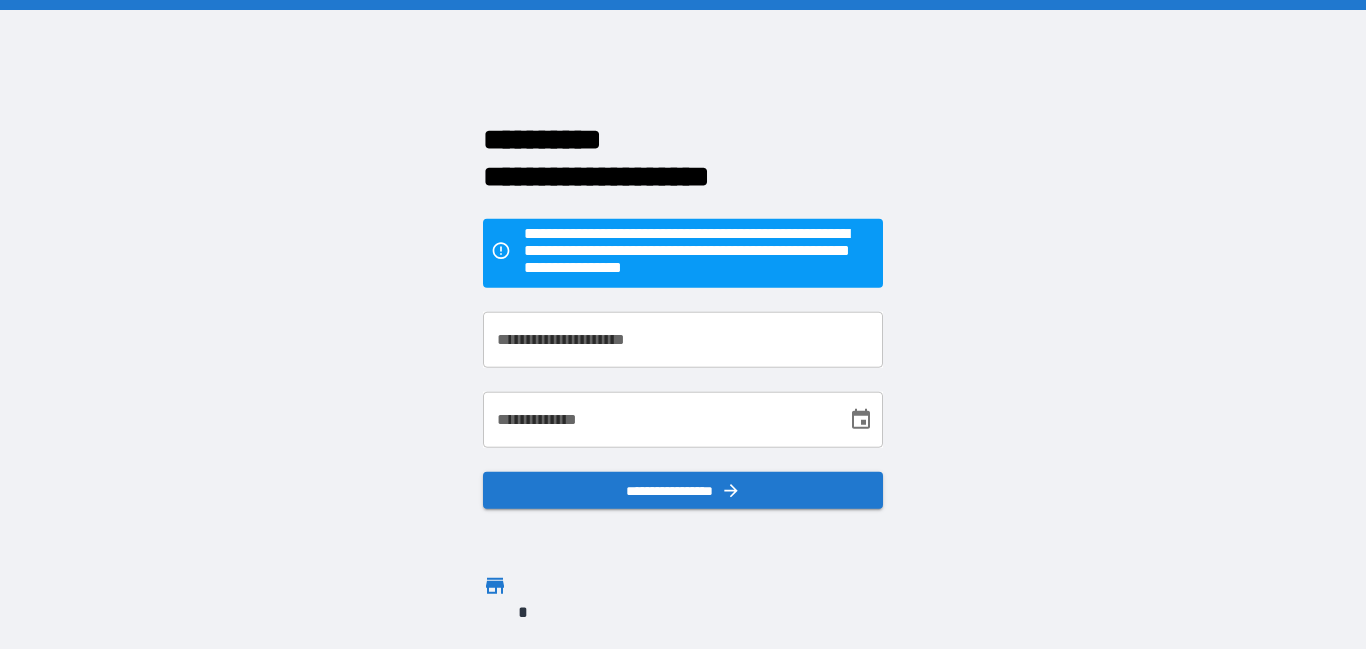 click on "**********" at bounding box center (683, 339) 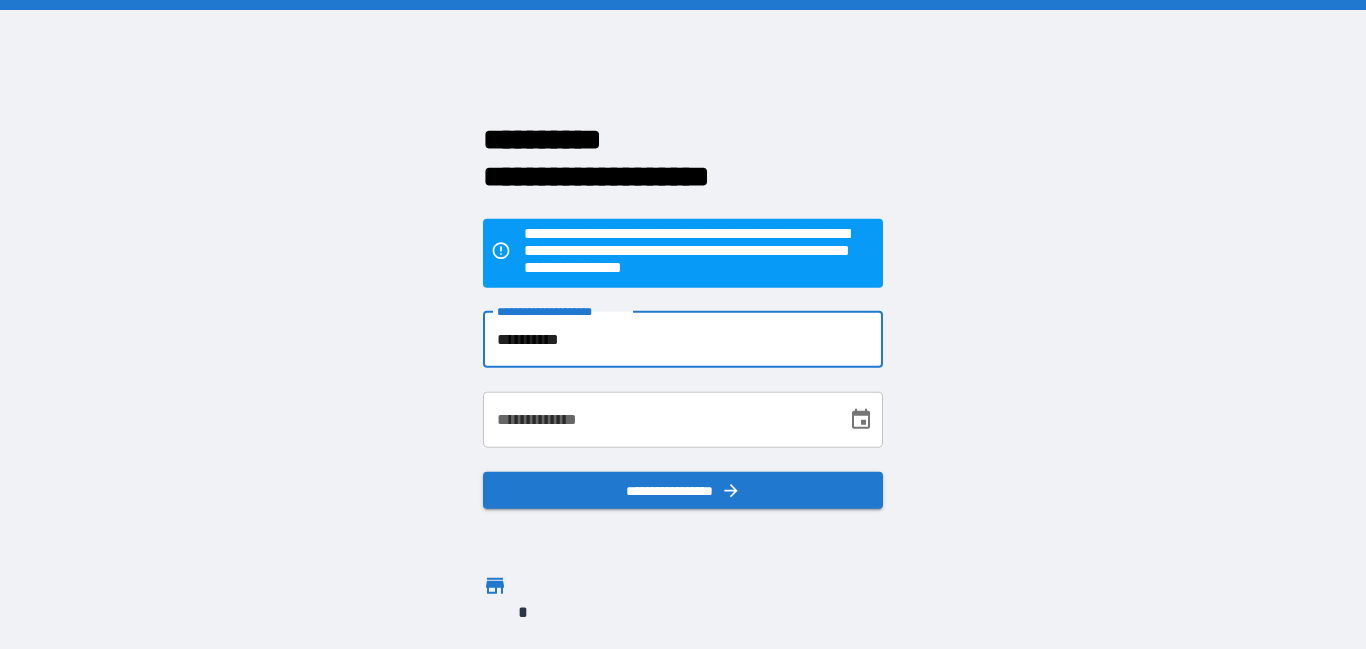 type on "**********" 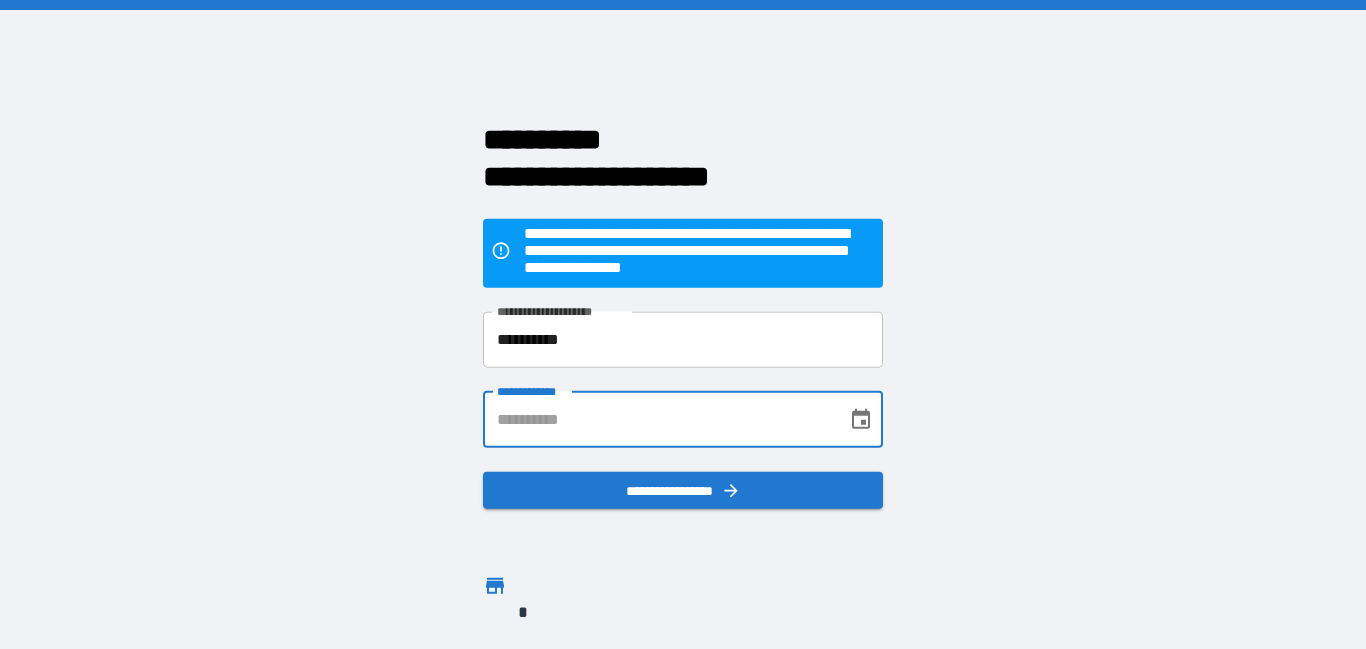 click 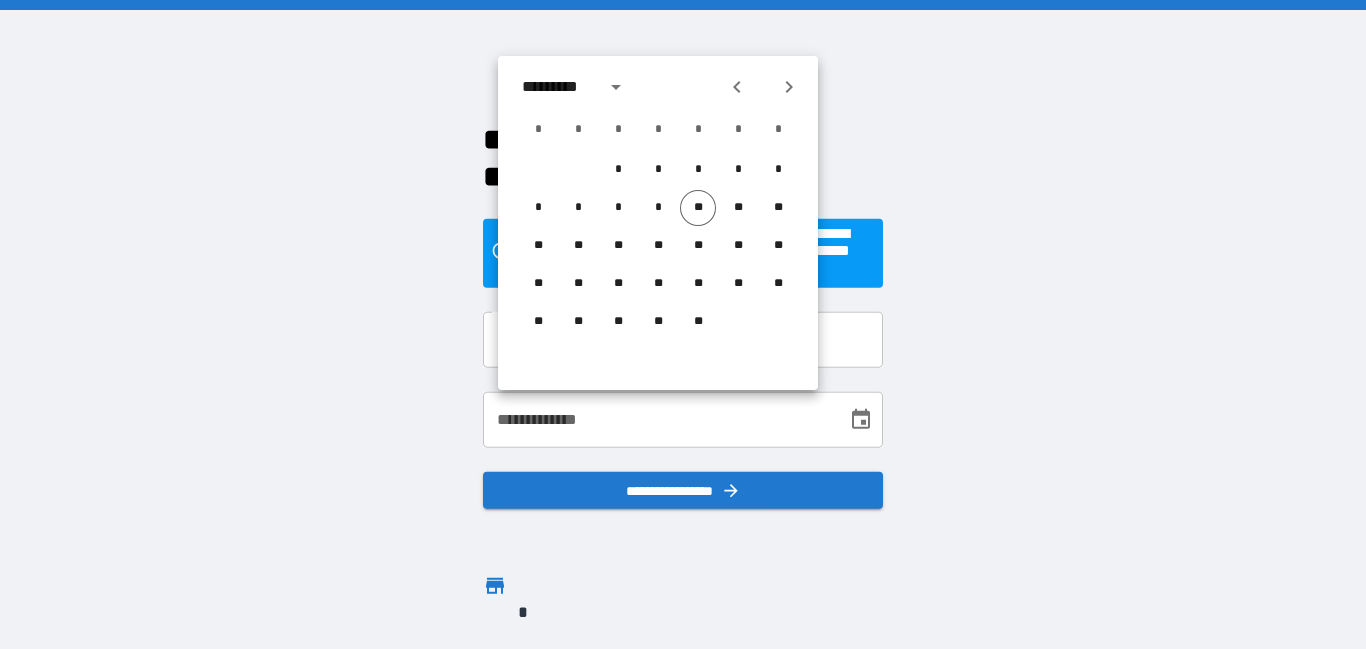 click 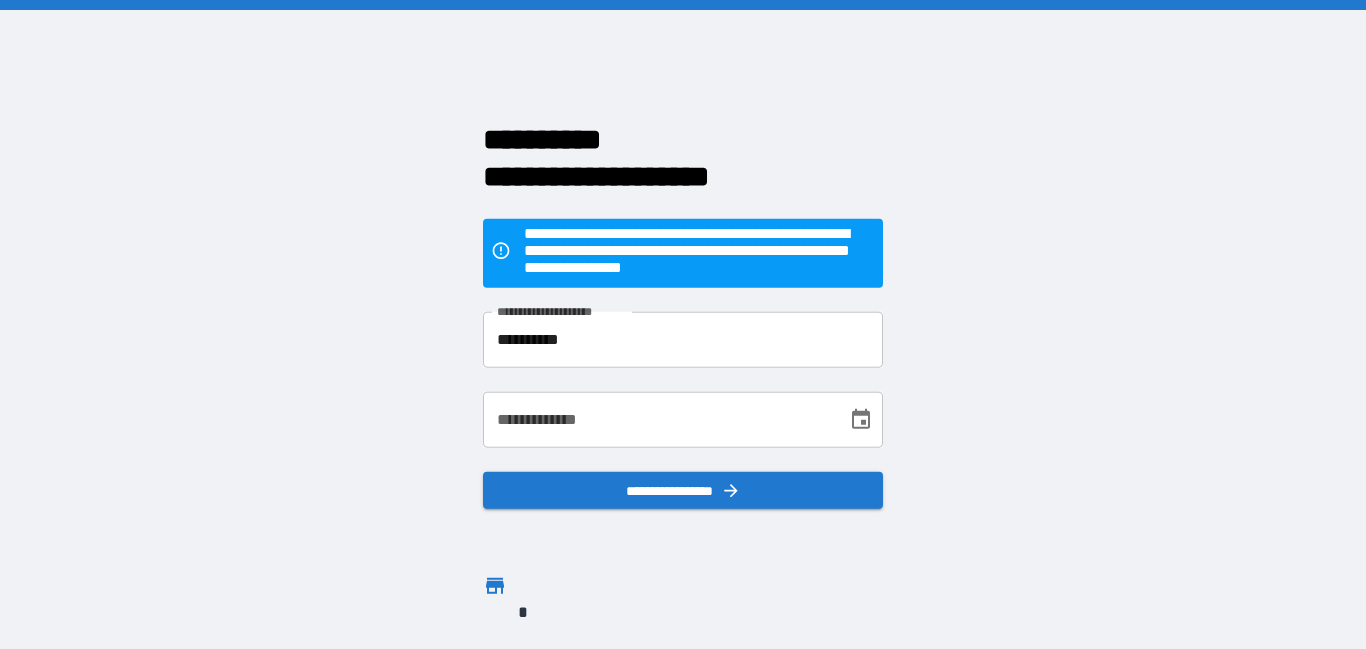 click 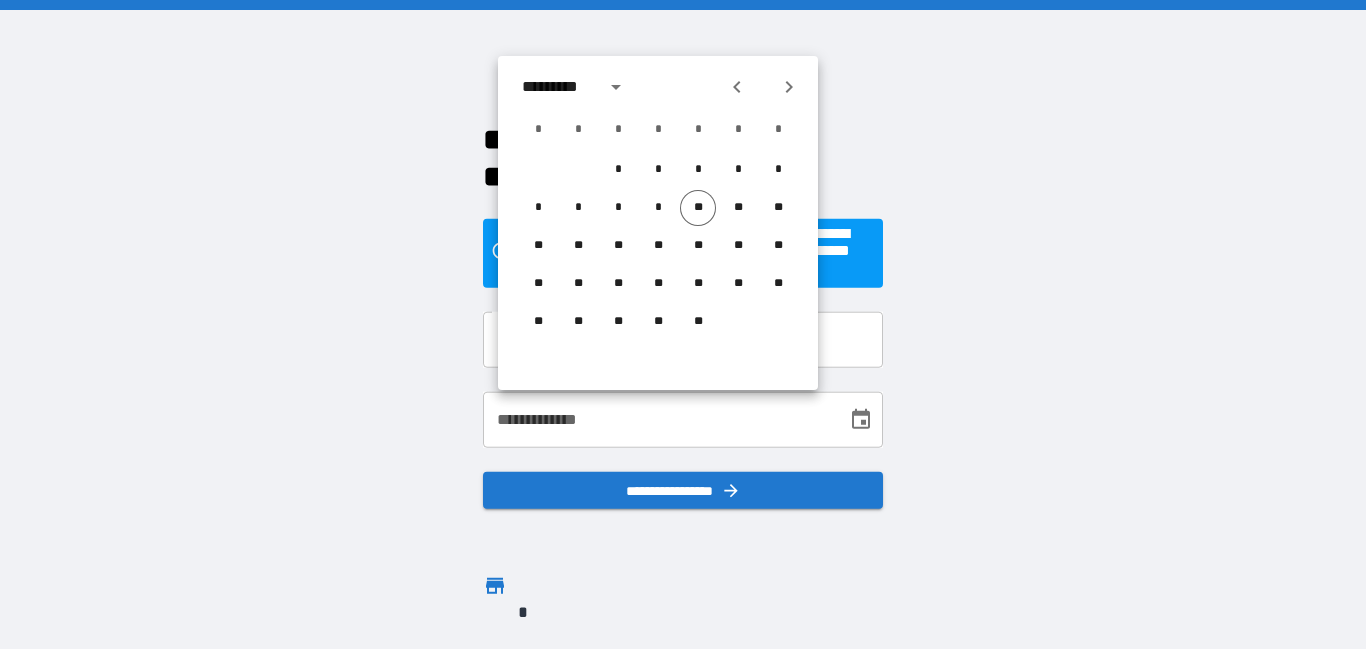 click 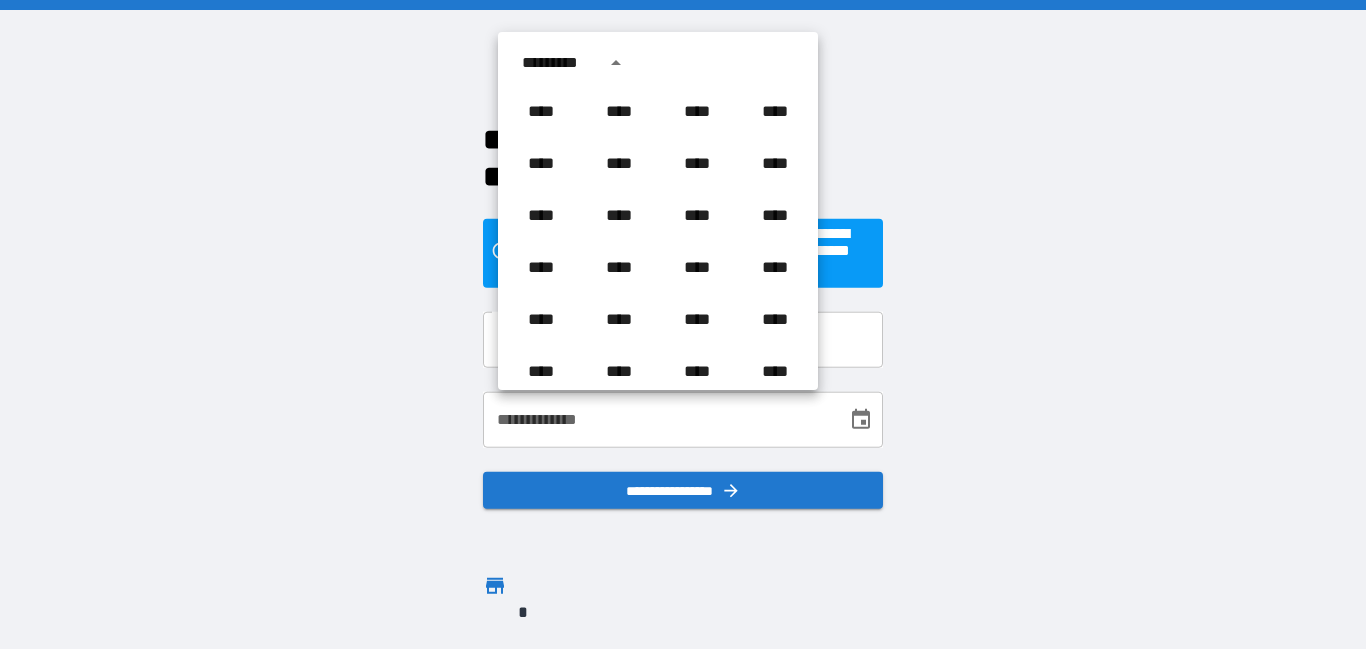 scroll, scrollTop: 1486, scrollLeft: 0, axis: vertical 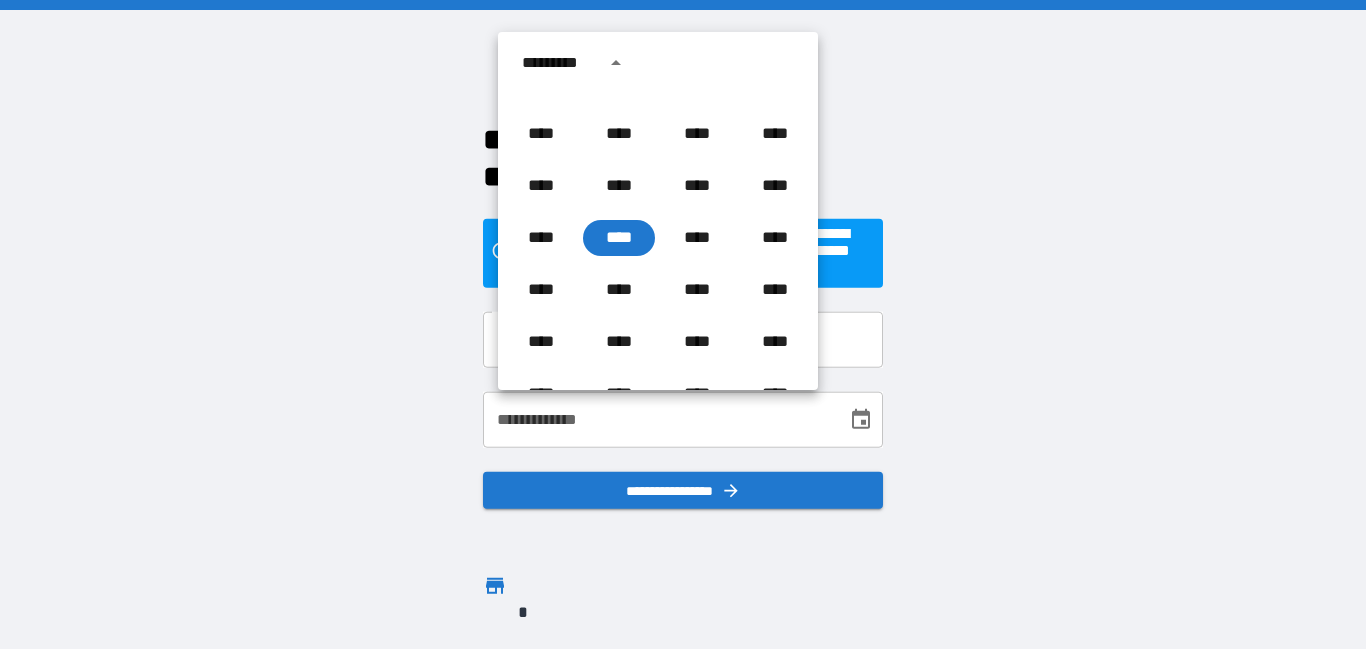 type 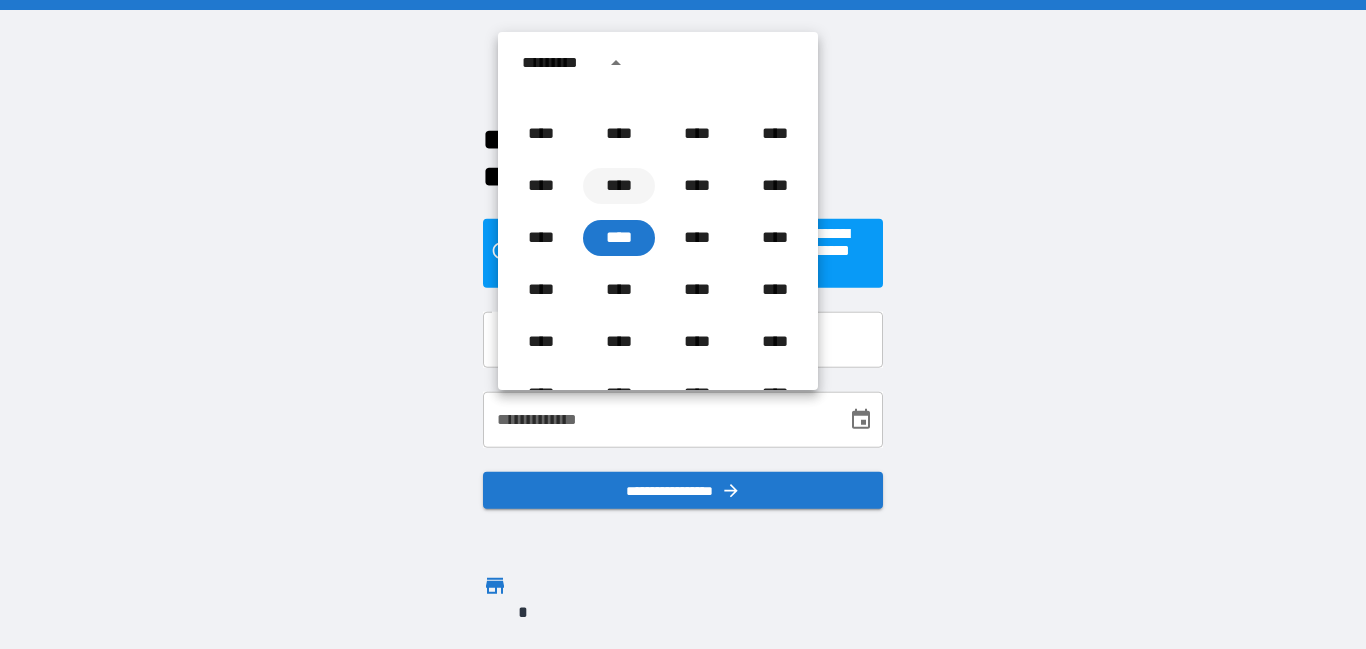 type 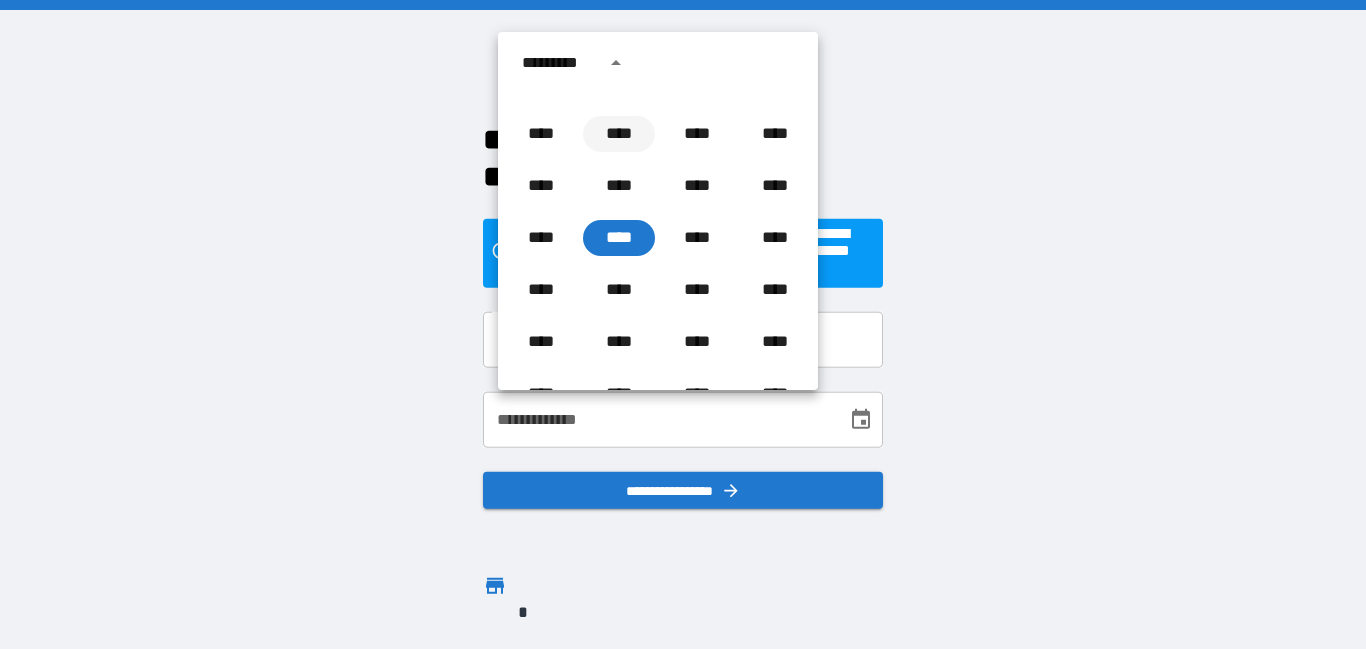 type 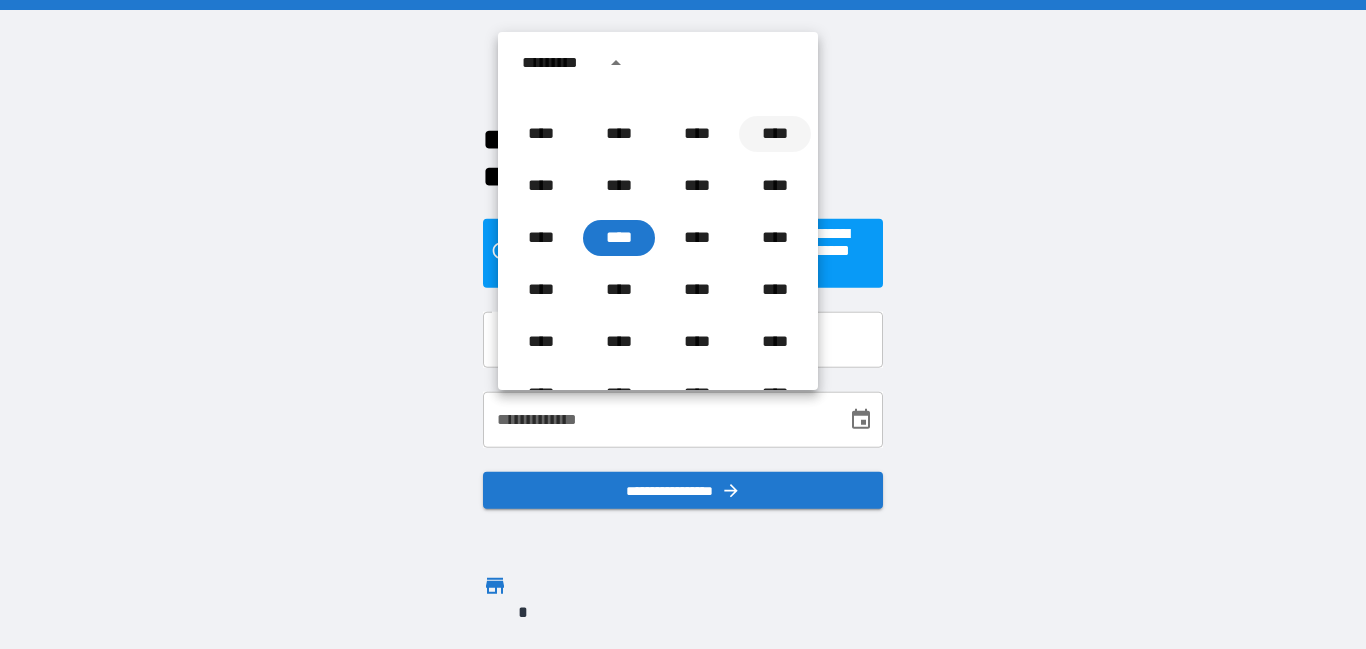drag, startPoint x: 797, startPoint y: 130, endPoint x: 811, endPoint y: 271, distance: 141.69333 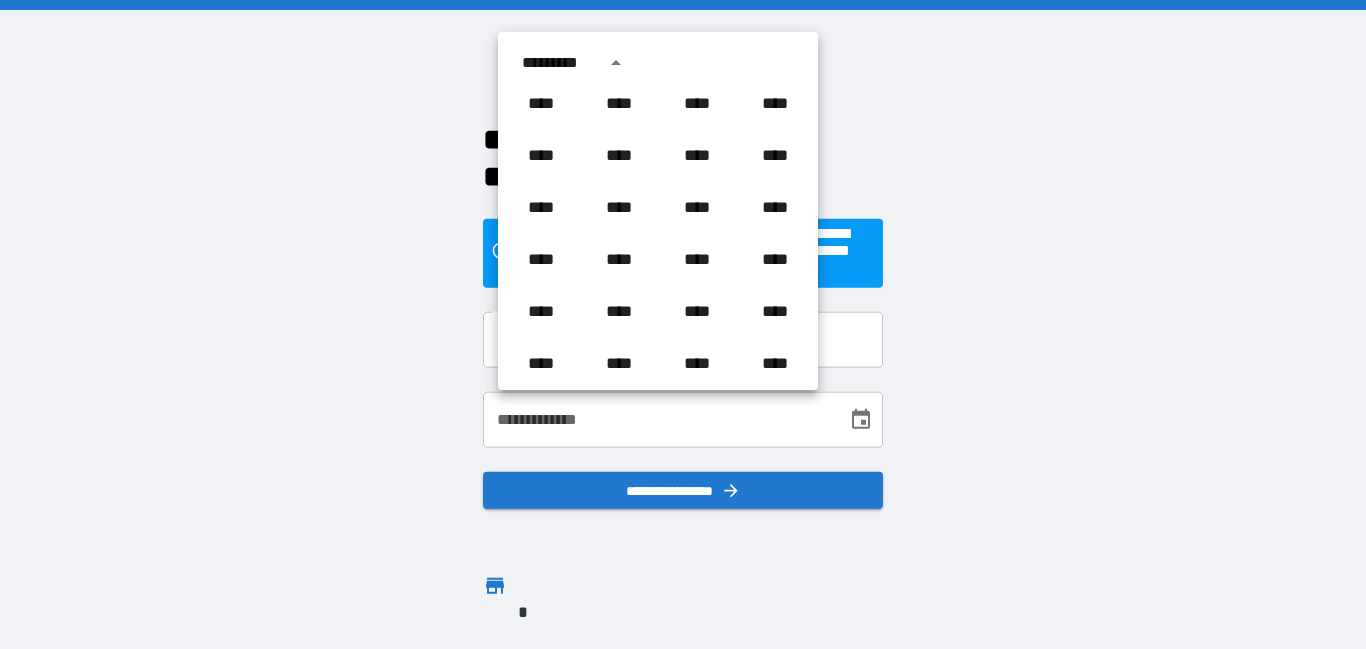scroll, scrollTop: 458, scrollLeft: 0, axis: vertical 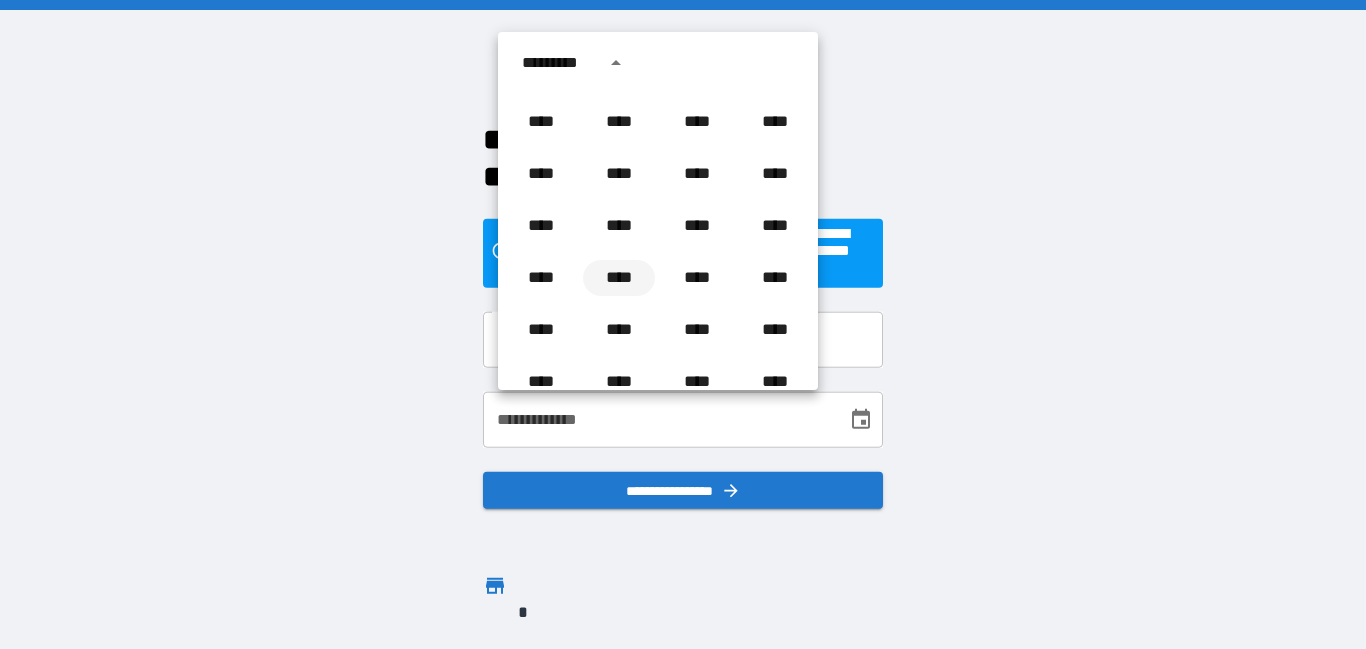 click on "****" at bounding box center [619, 278] 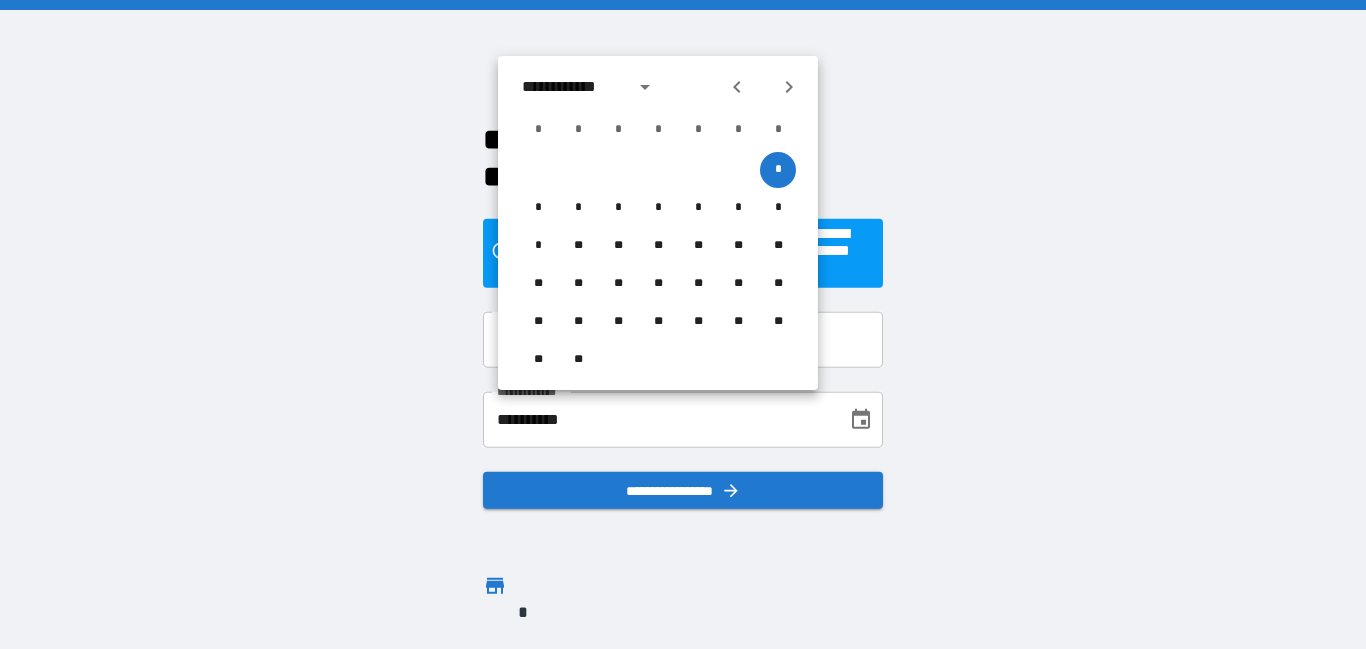 click 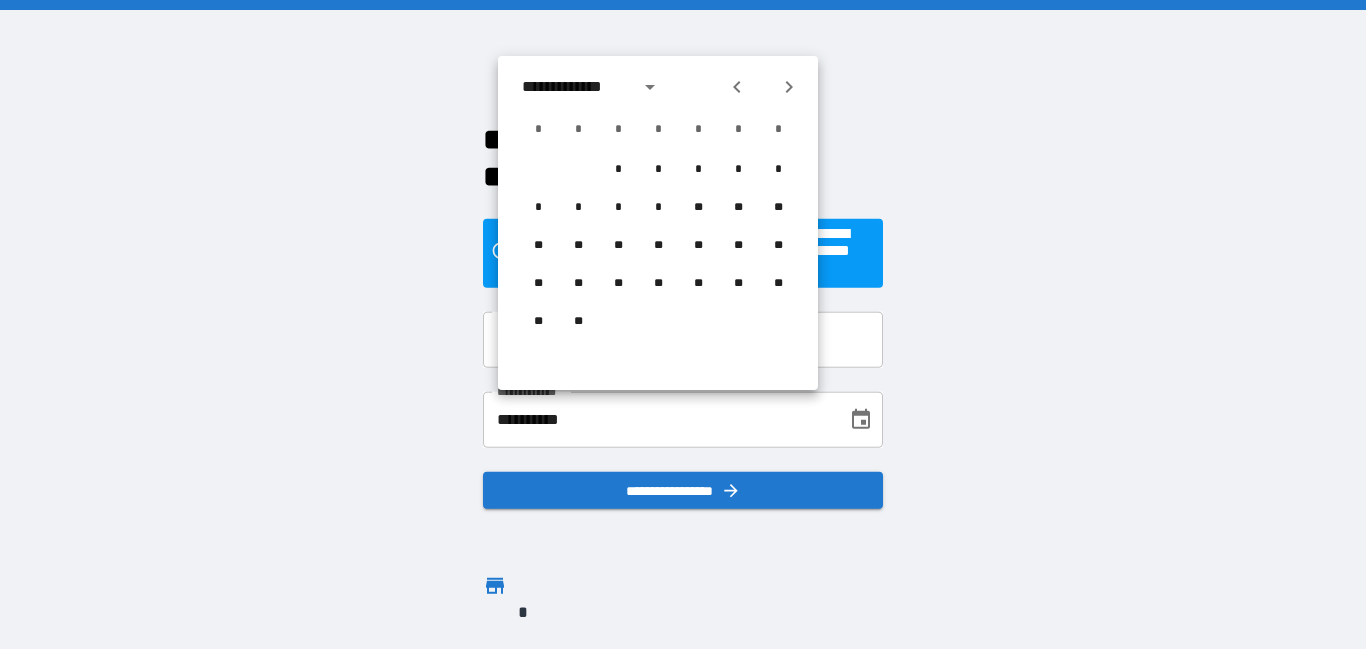click 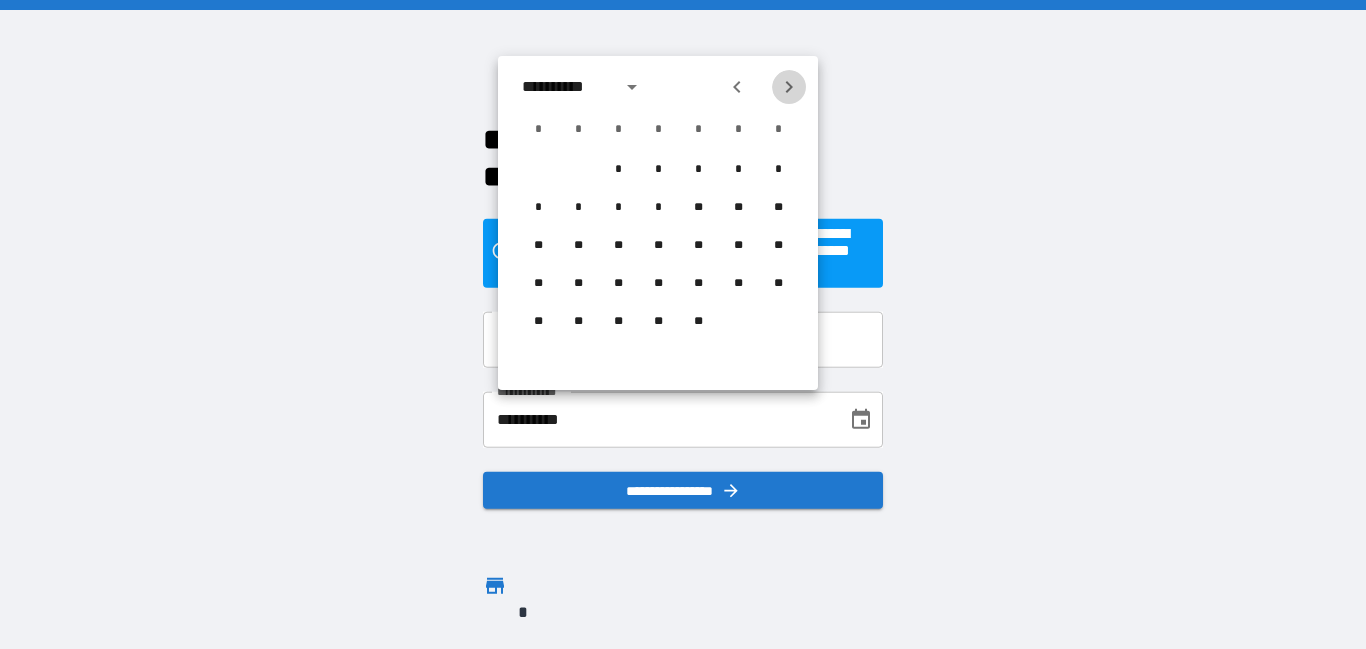 click 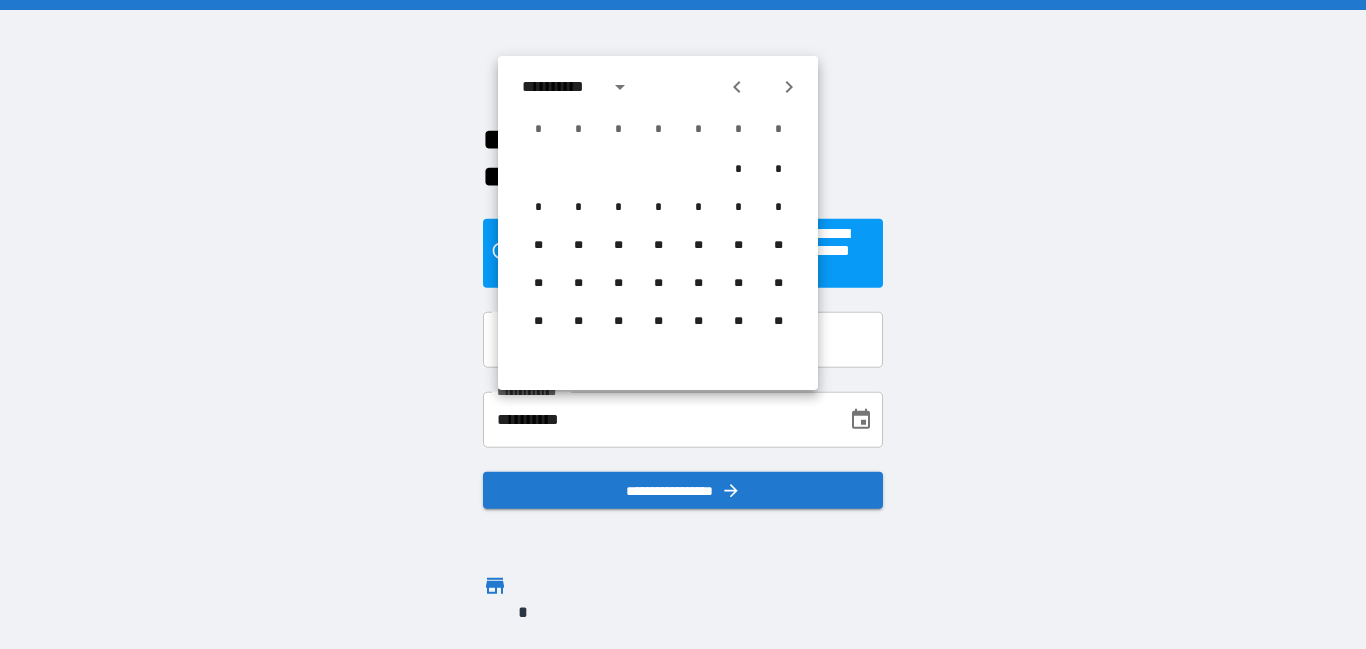 click 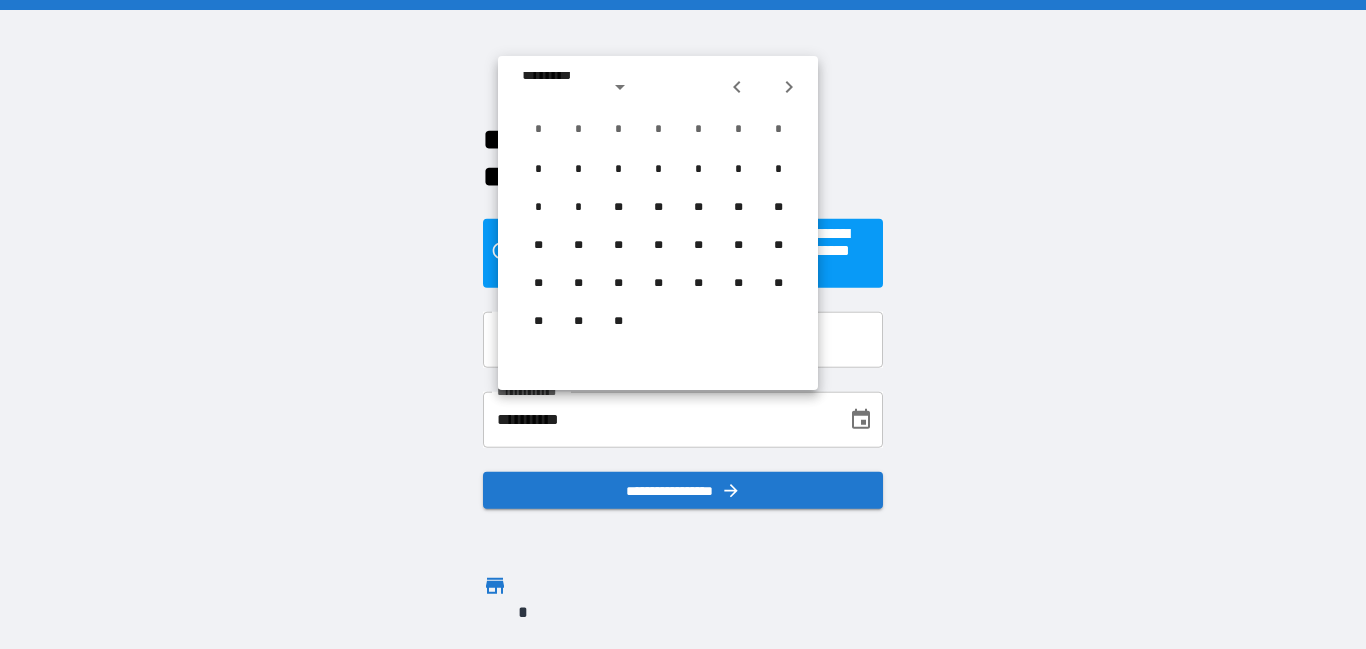 click 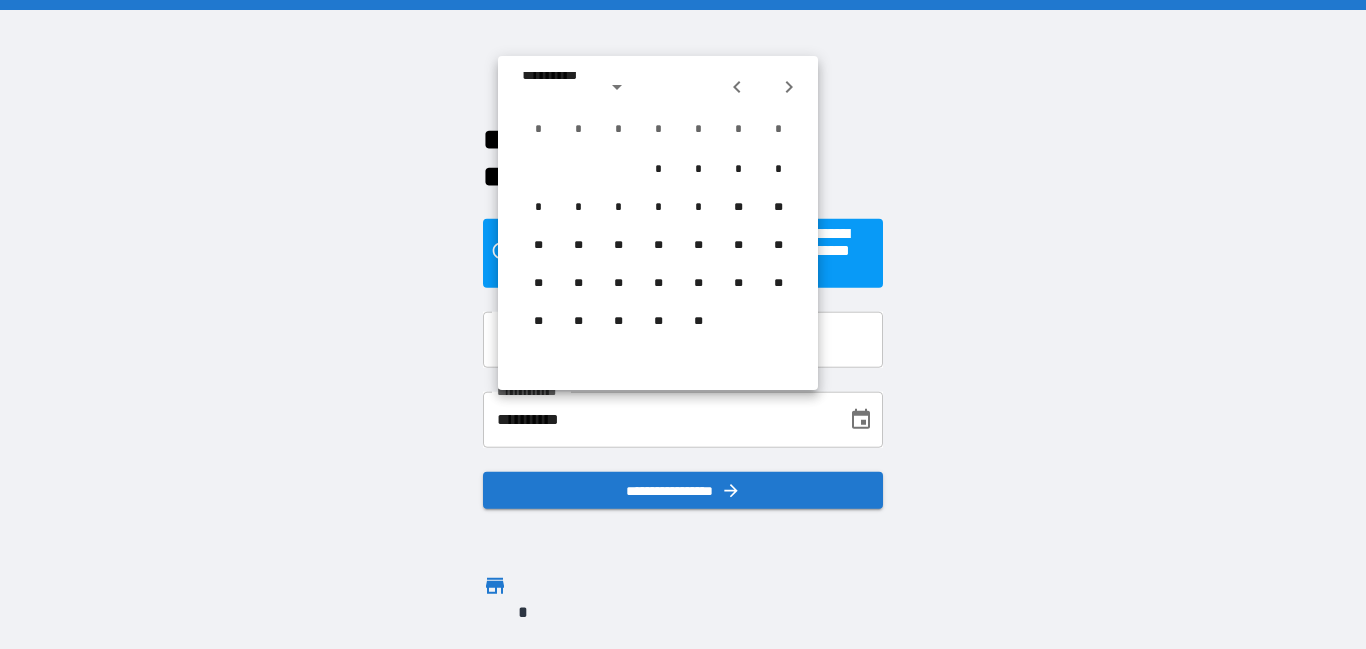 click 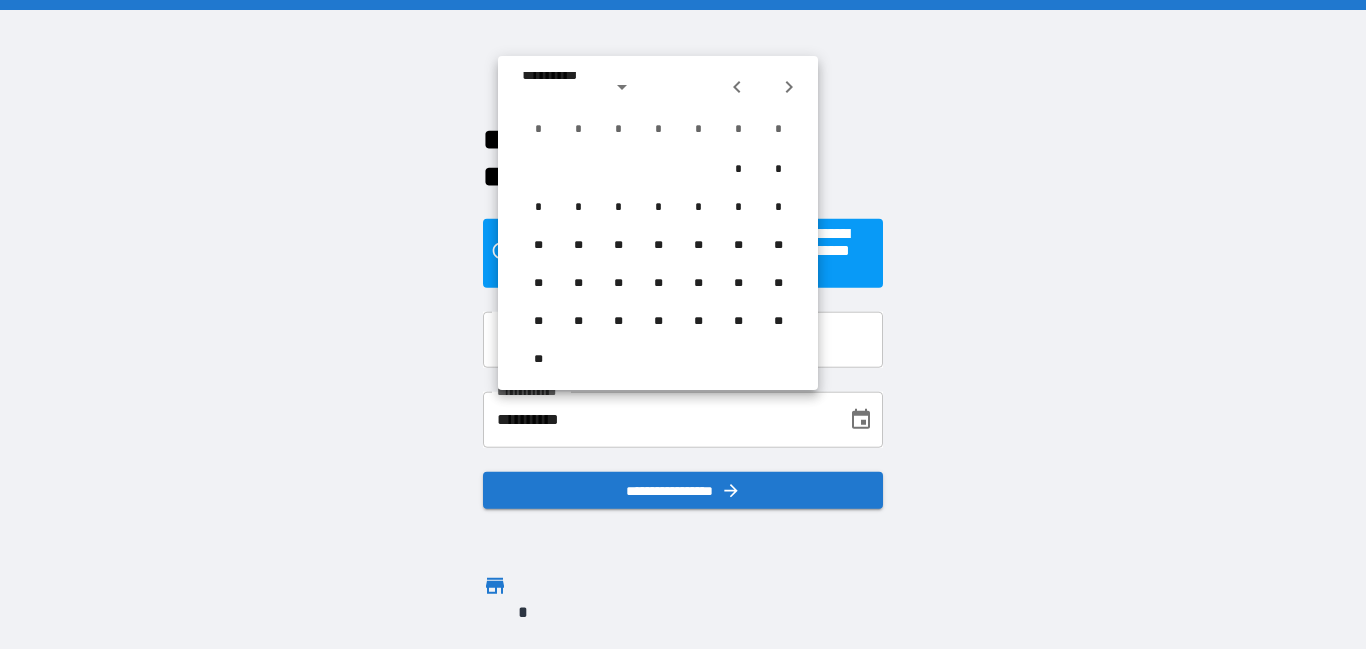 click 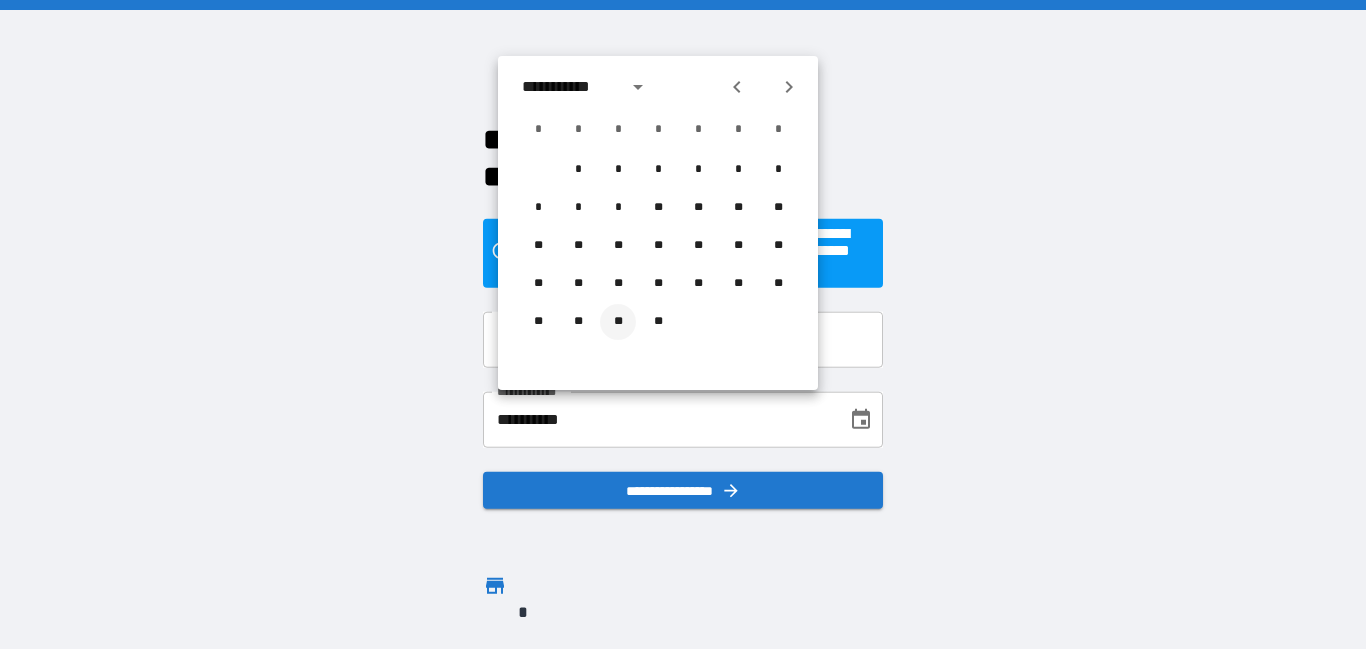 click on "**" at bounding box center [618, 322] 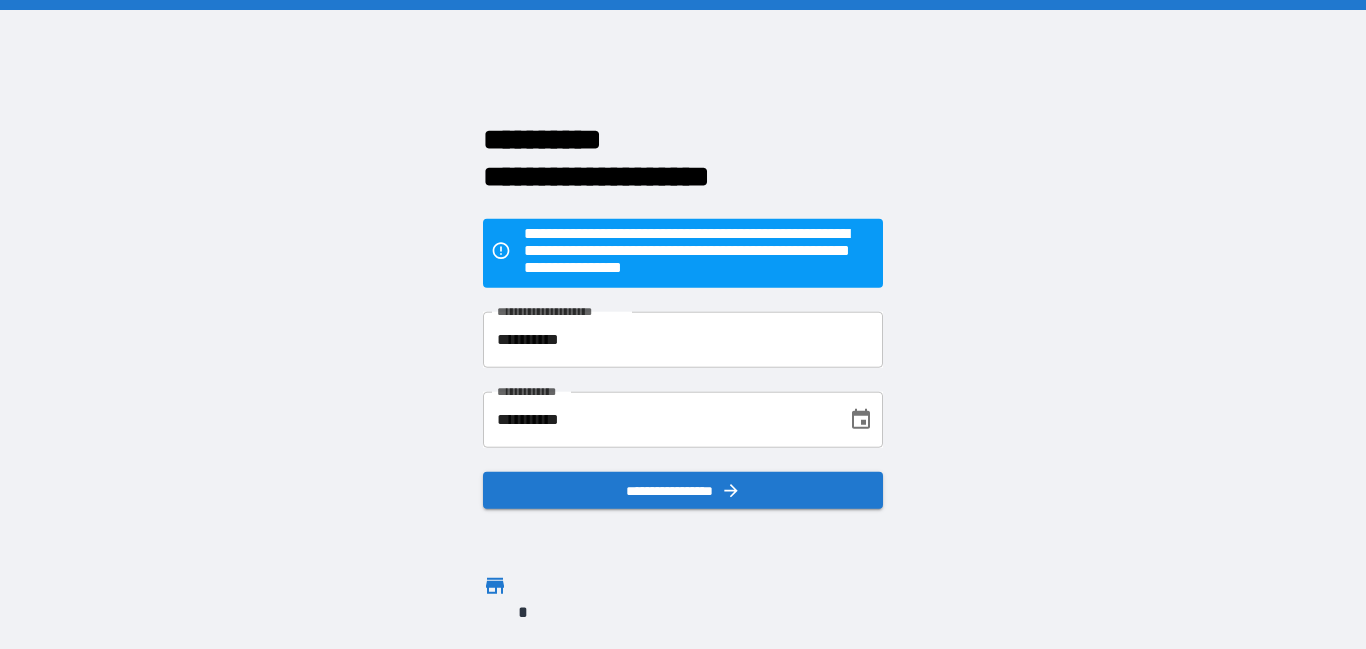 type on "**********" 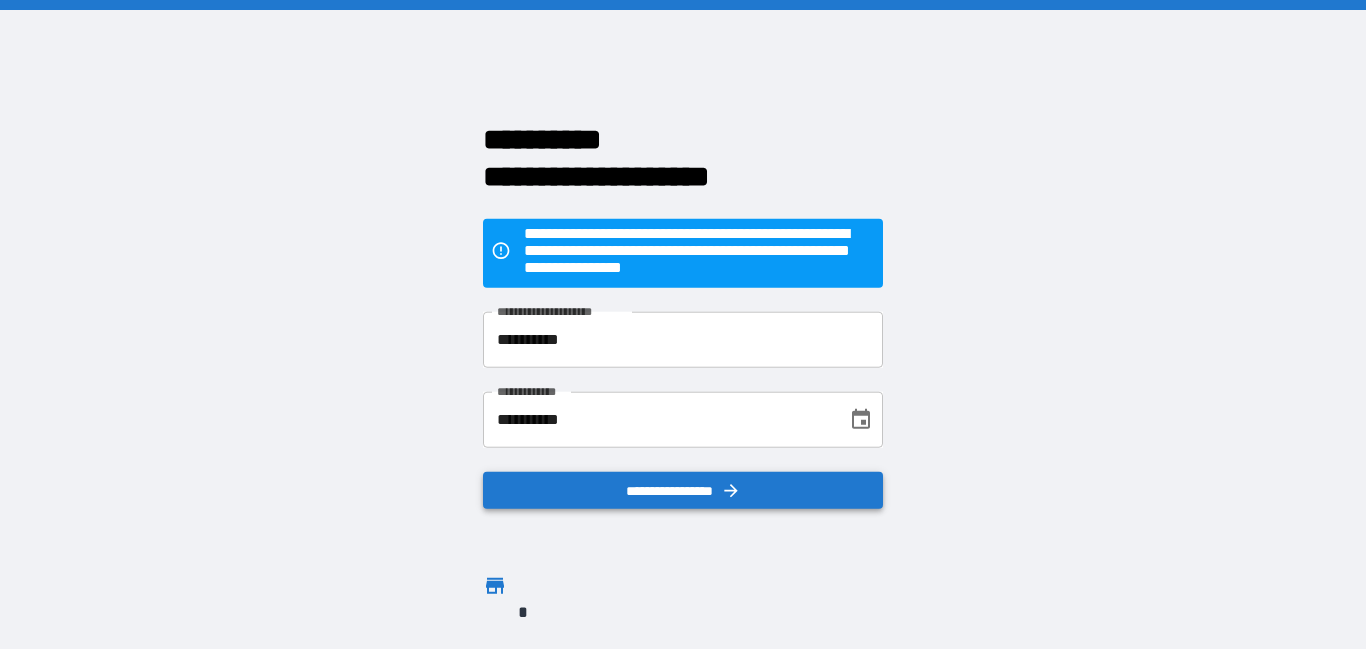 click on "**********" at bounding box center [683, 490] 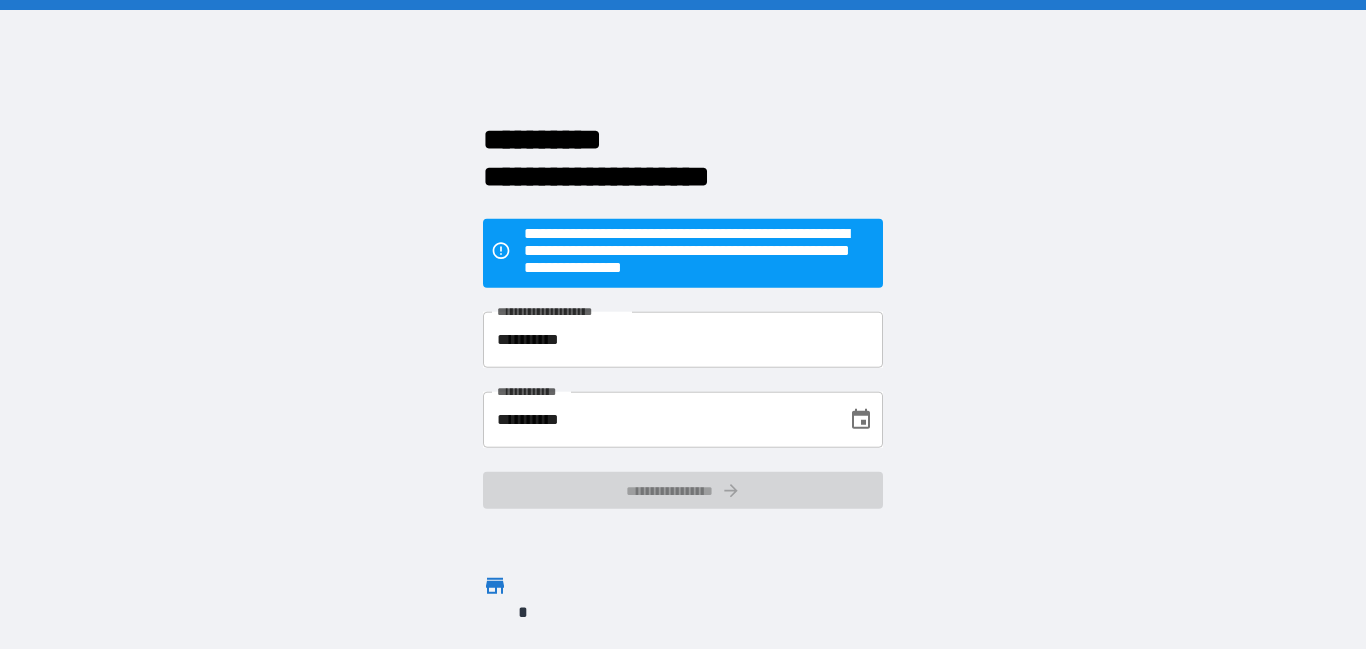 click on "**********" at bounding box center (671, 478) 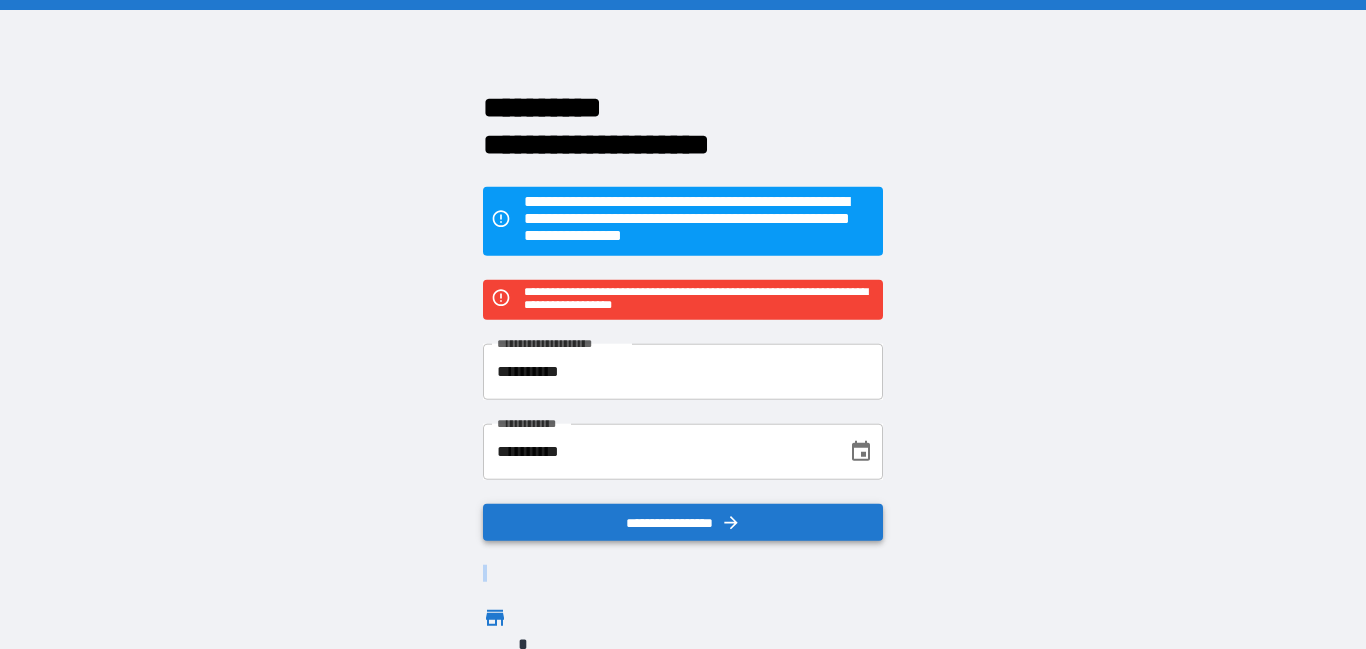 click on "**********" at bounding box center [683, 522] 